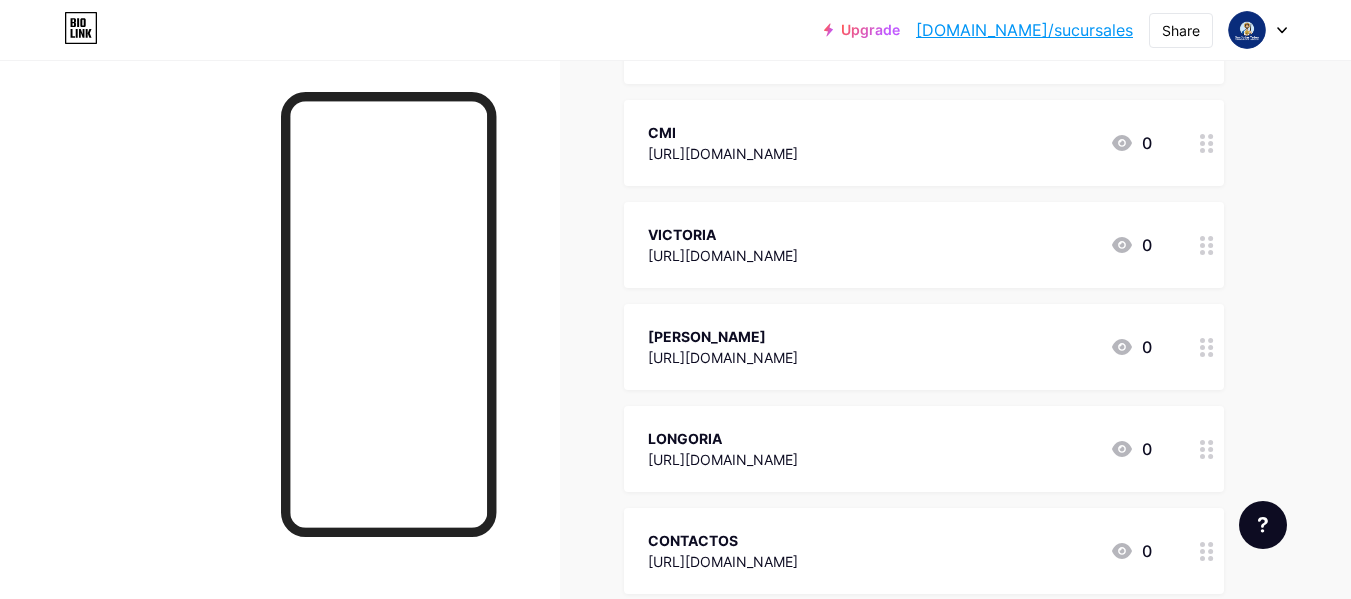 scroll, scrollTop: 471, scrollLeft: 0, axis: vertical 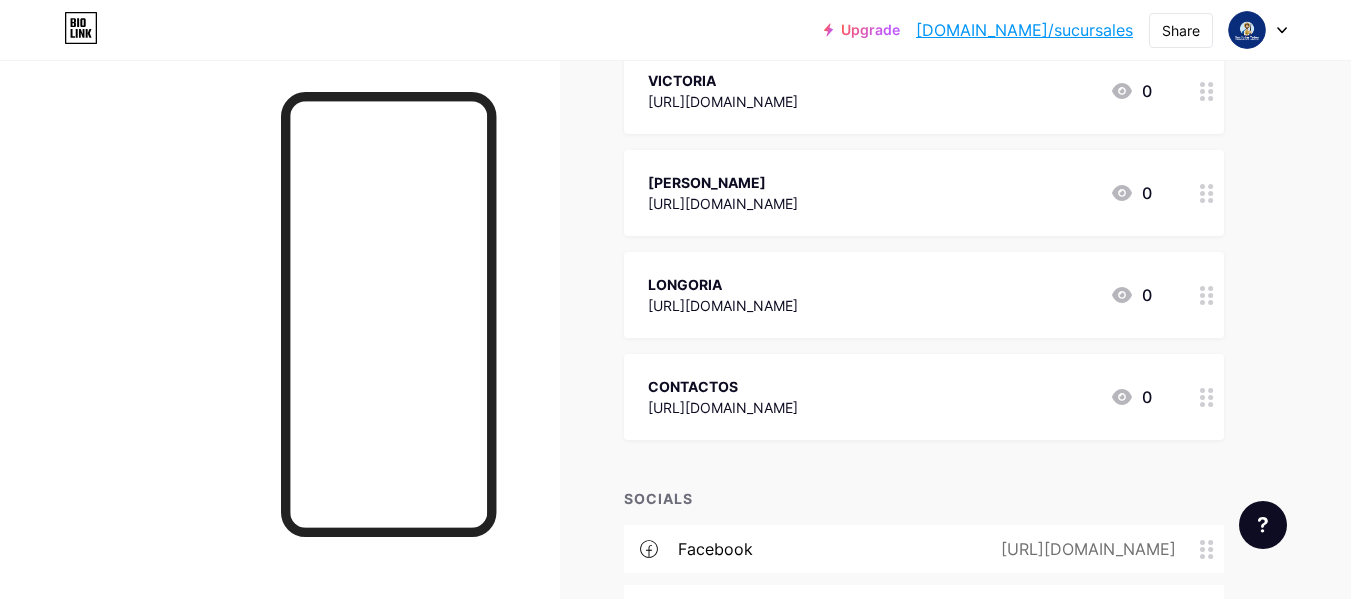 click on "CONTACTOS
[URL][DOMAIN_NAME]" at bounding box center [723, 397] 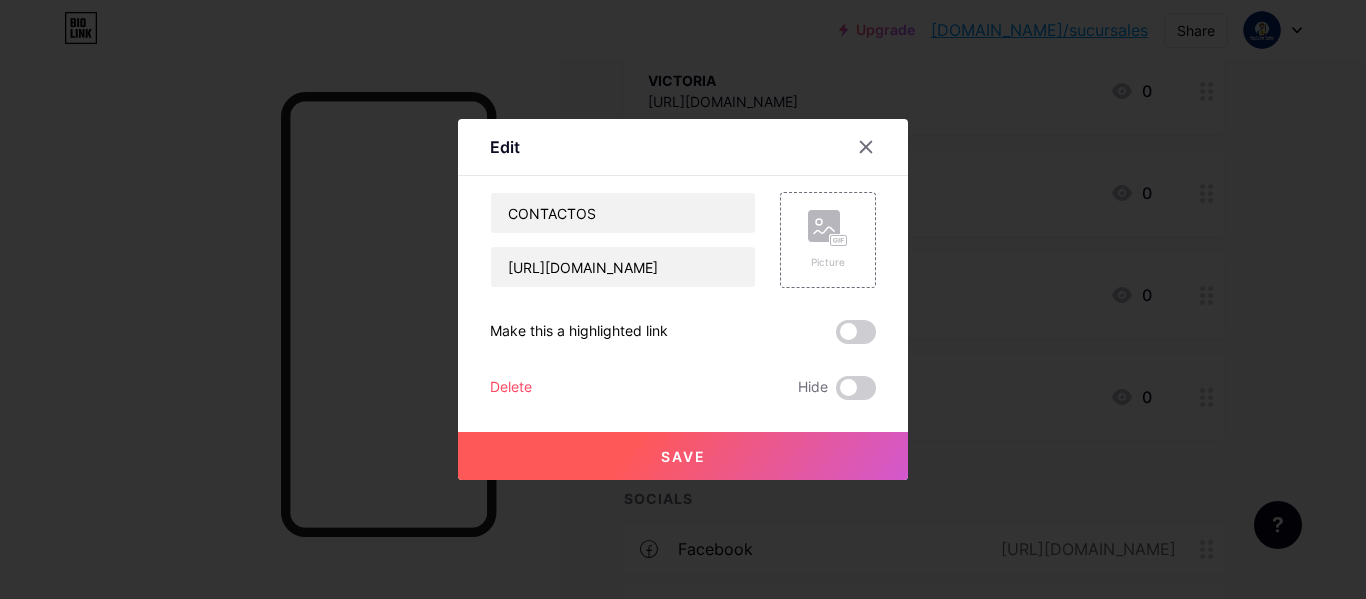 click on "Save" at bounding box center (683, 456) 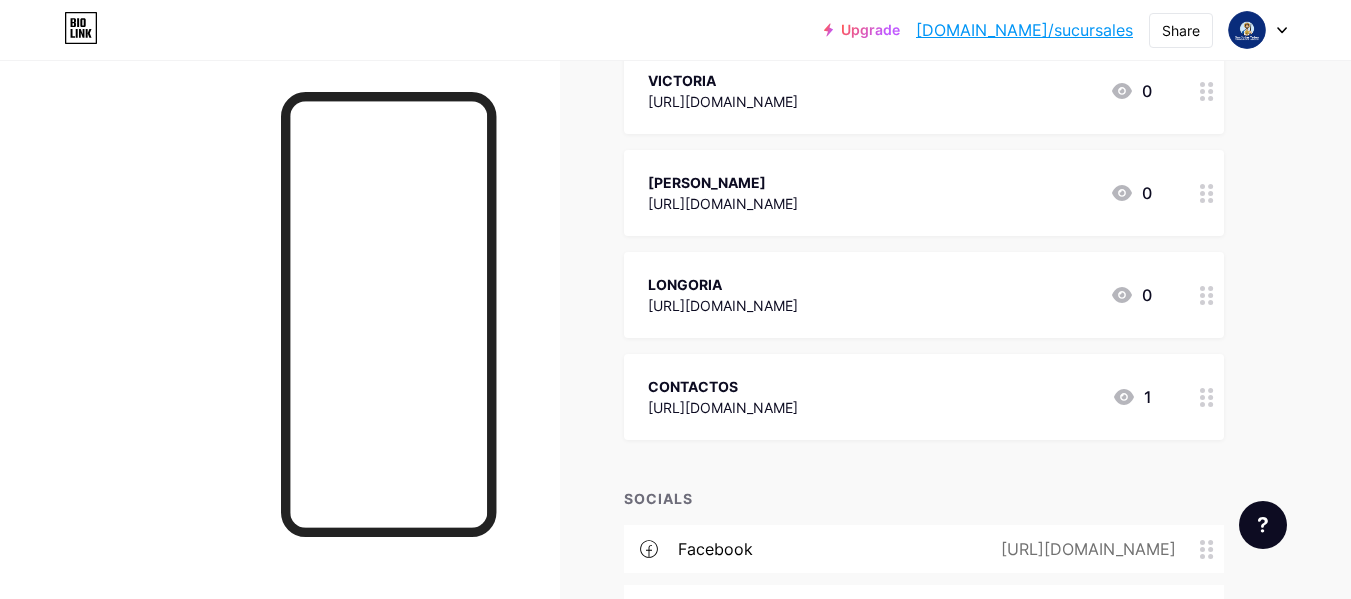 click on "[URL][DOMAIN_NAME]" at bounding box center (723, 407) 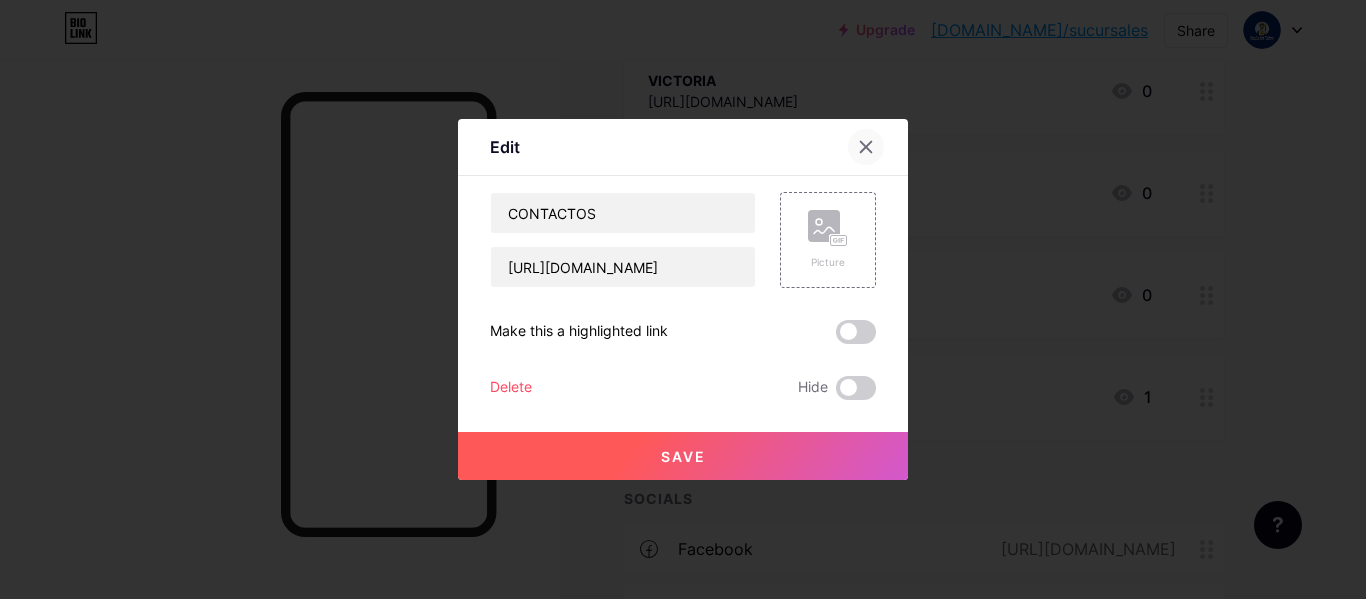 click 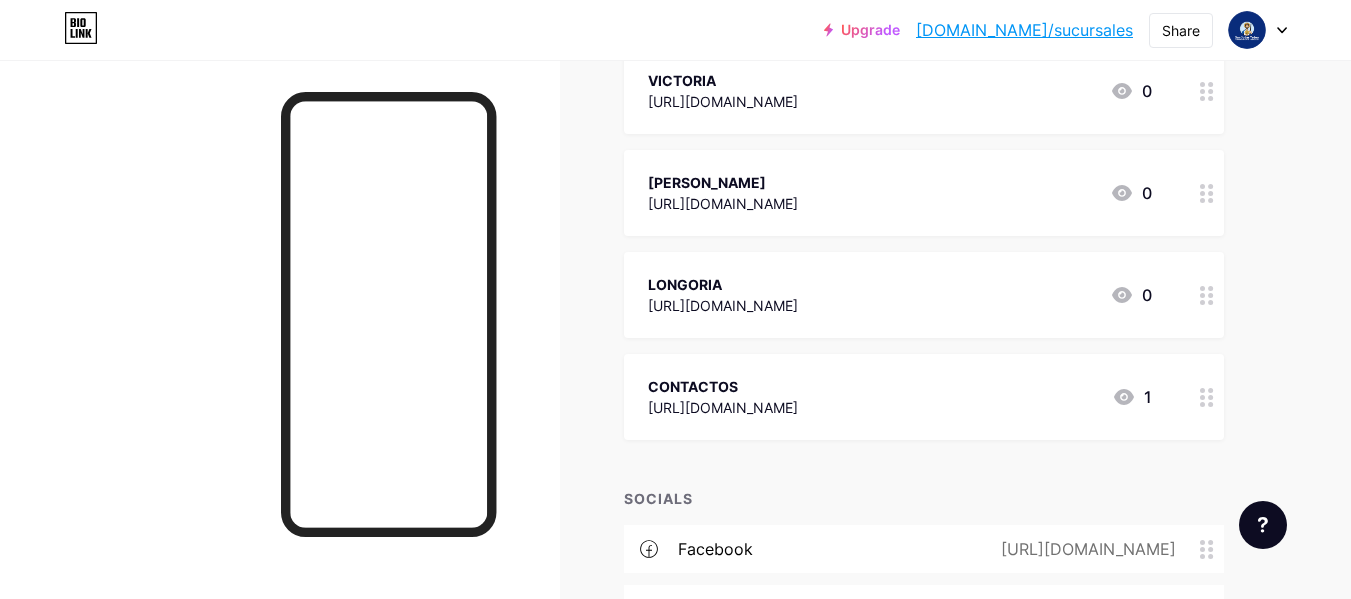 click on "[URL][DOMAIN_NAME]" at bounding box center [723, 407] 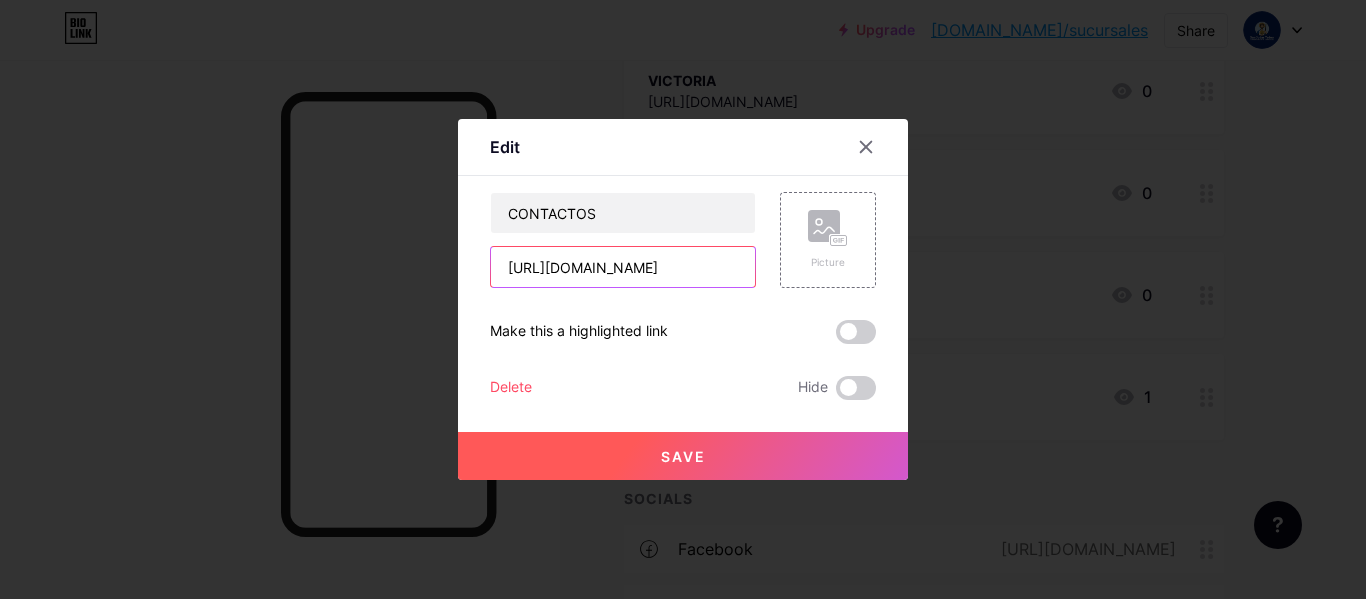 click on "[URL][DOMAIN_NAME]" at bounding box center (623, 267) 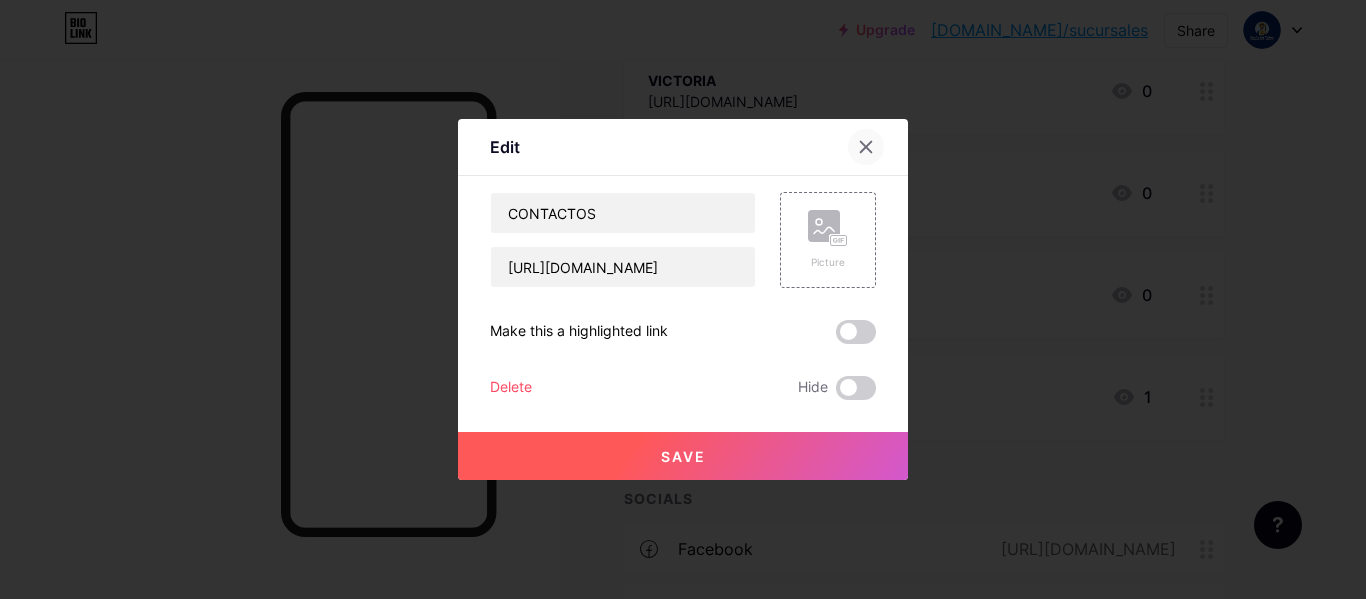 click at bounding box center (866, 147) 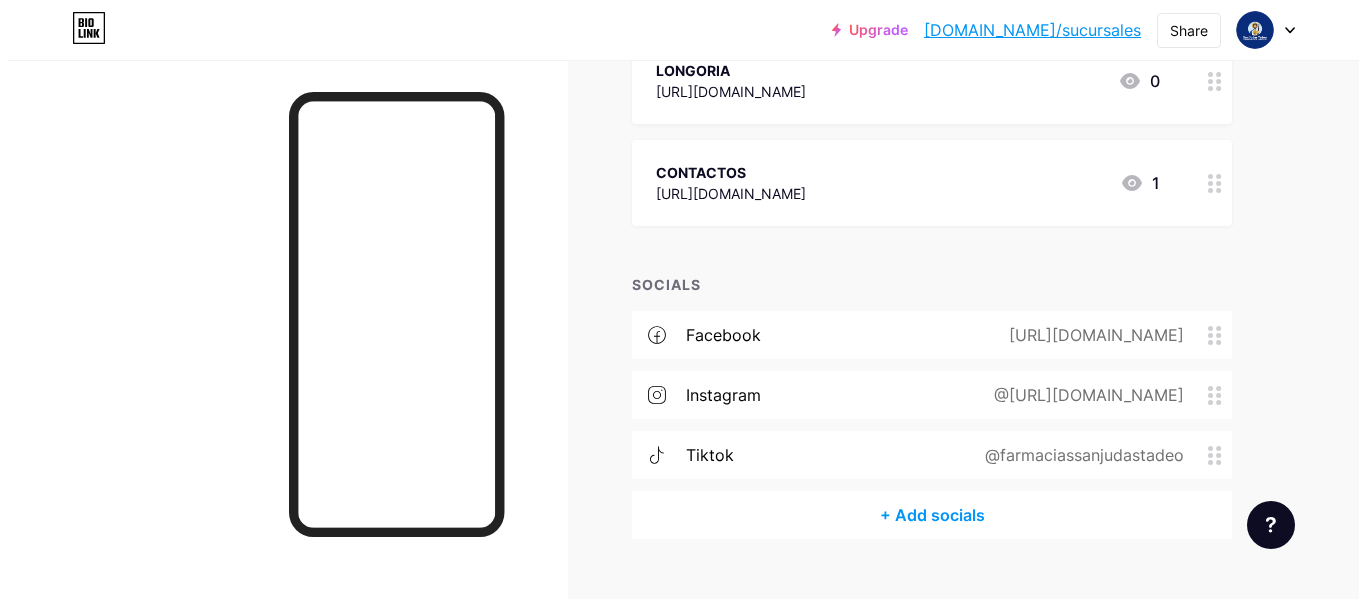 scroll, scrollTop: 684, scrollLeft: 0, axis: vertical 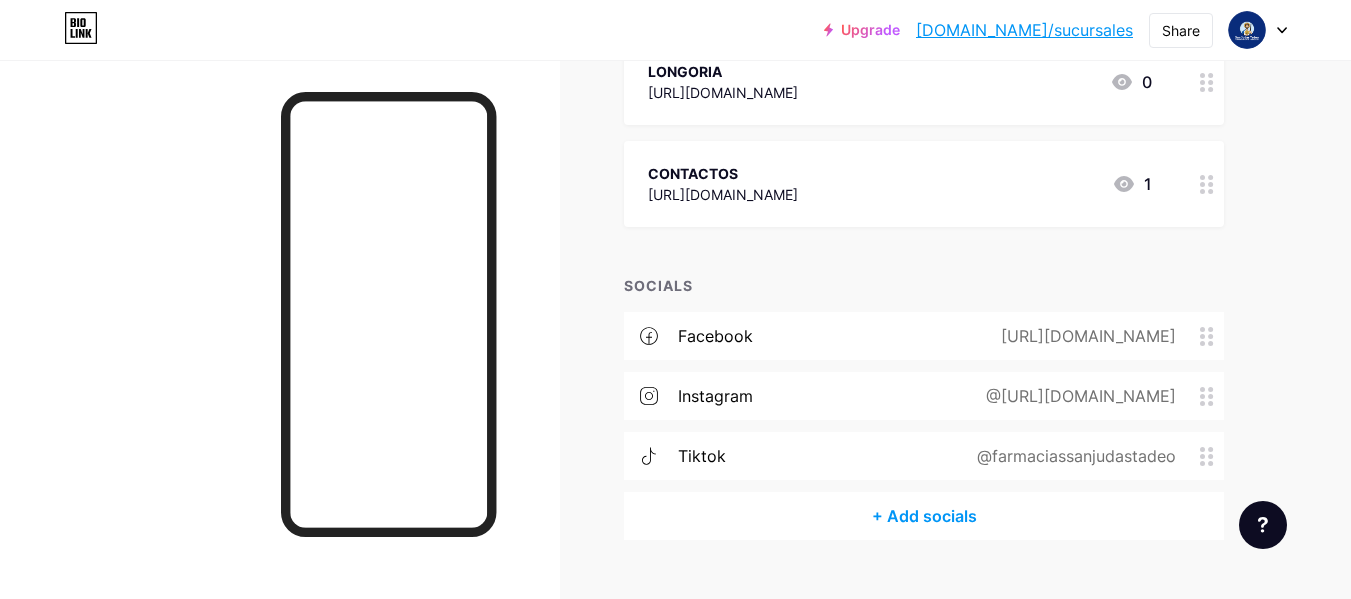 click on "facebook
[URL][DOMAIN_NAME]" at bounding box center (924, 336) 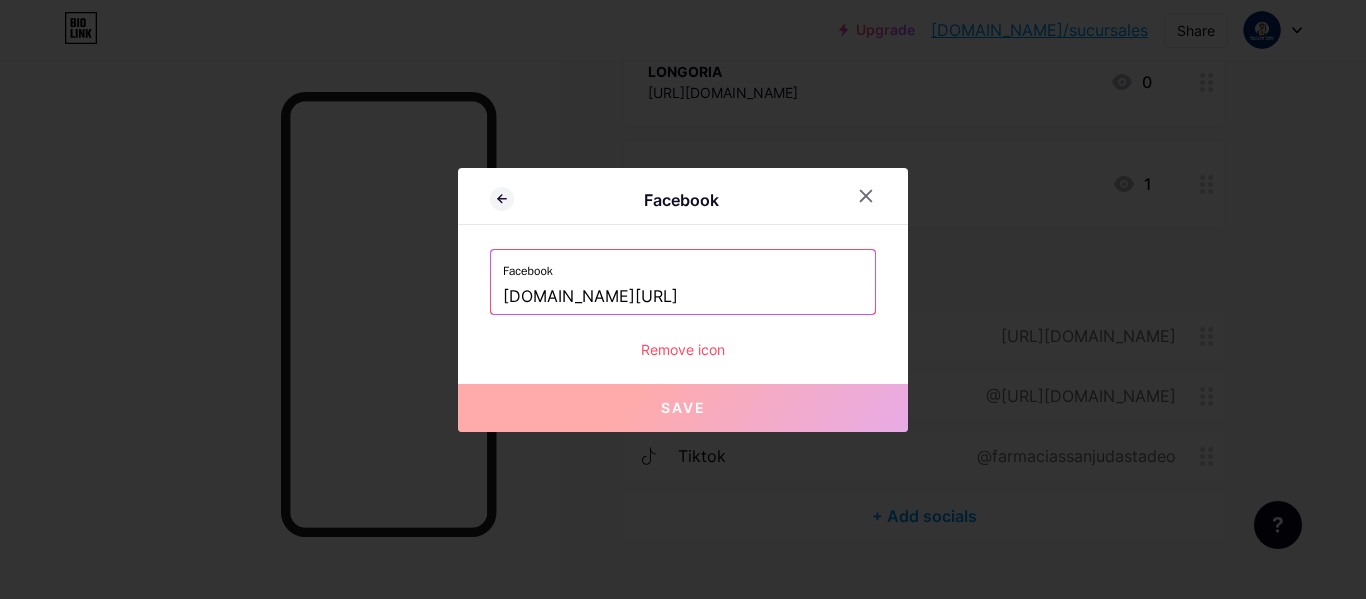 click on "[DOMAIN_NAME][URL]" at bounding box center (683, 297) 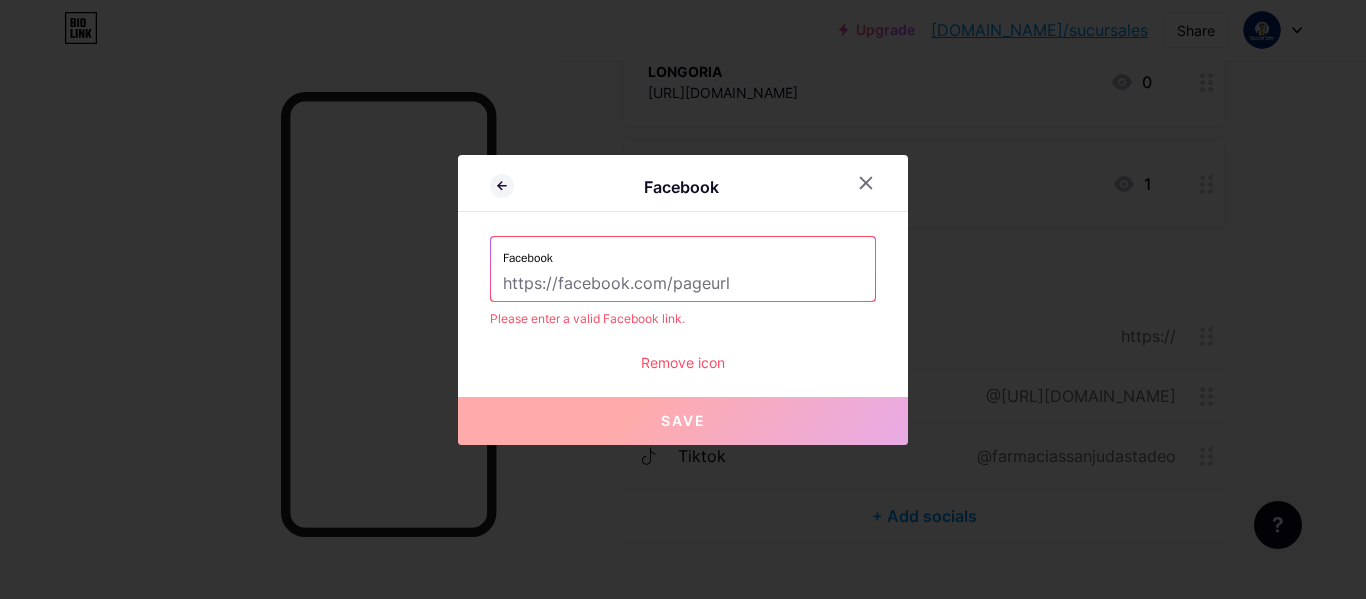 paste on "[URL][DOMAIN_NAME]" 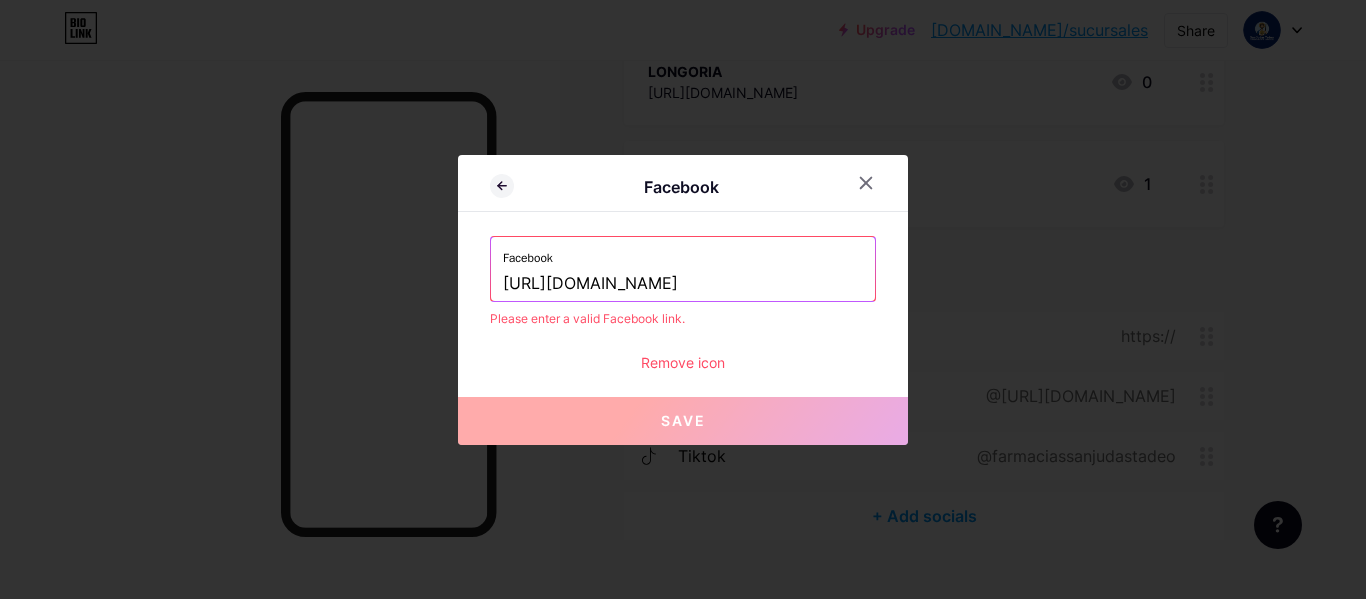 scroll, scrollTop: 0, scrollLeft: 96, axis: horizontal 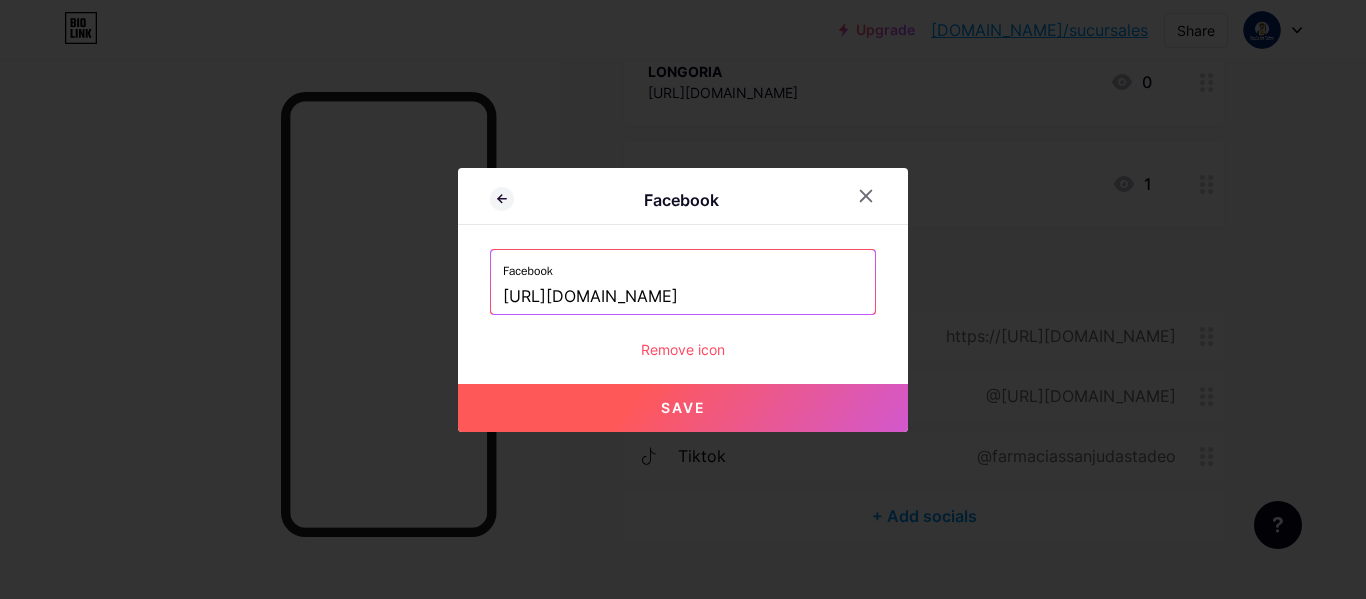 type on "[URL][DOMAIN_NAME]" 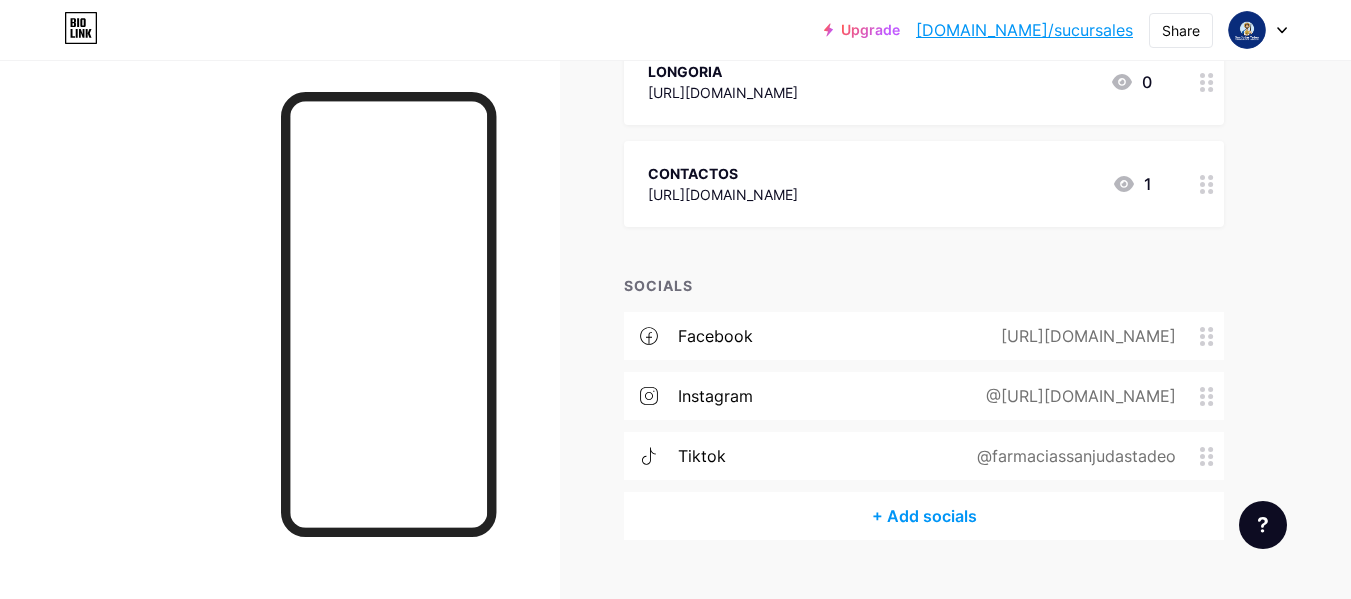 click on "@[URL][DOMAIN_NAME]" at bounding box center [1077, 396] 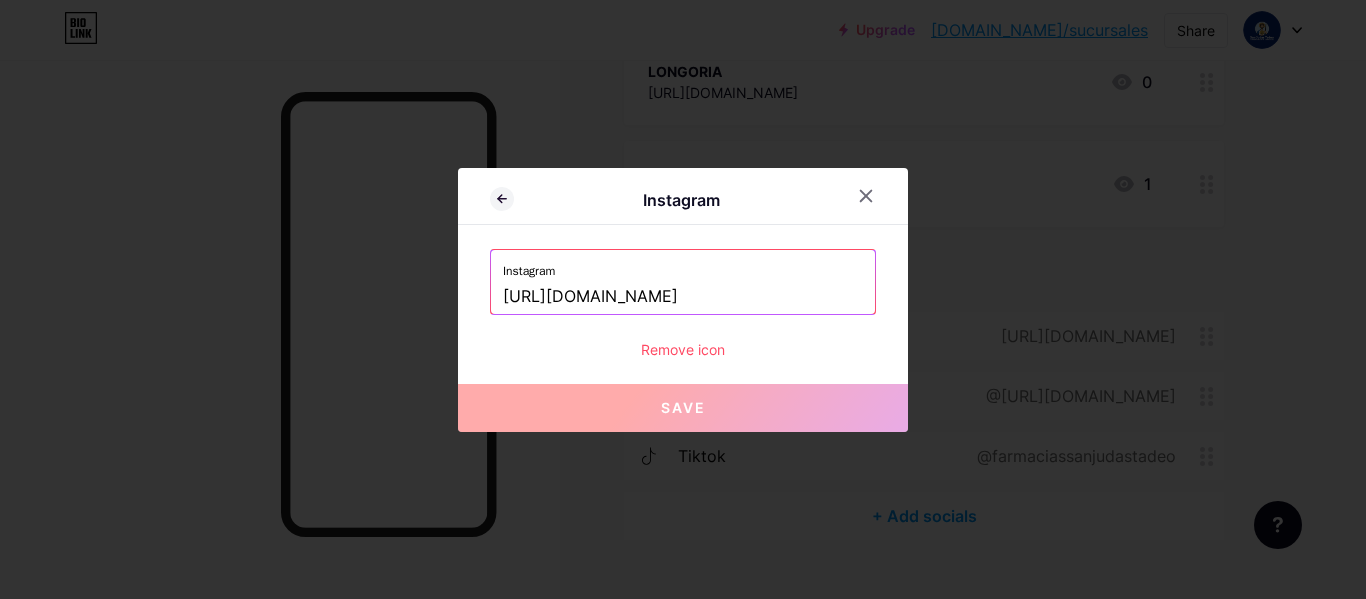 click on "[URL][DOMAIN_NAME]" at bounding box center [683, 297] 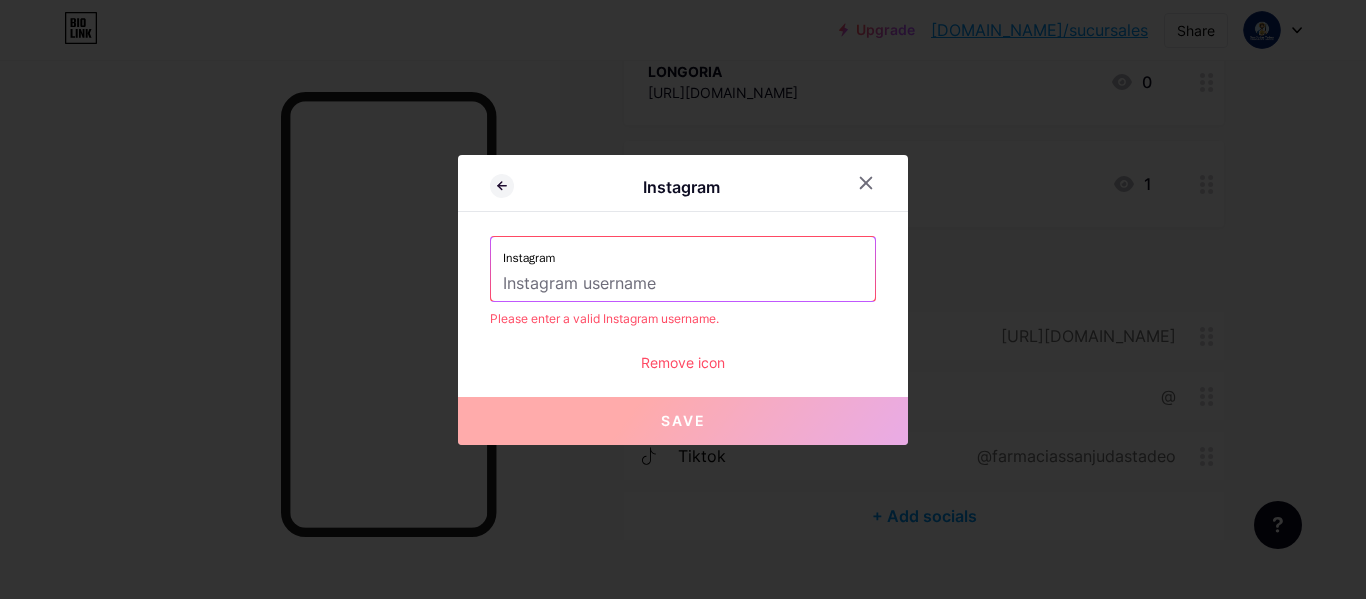 paste on "[URL][DOMAIN_NAME]" 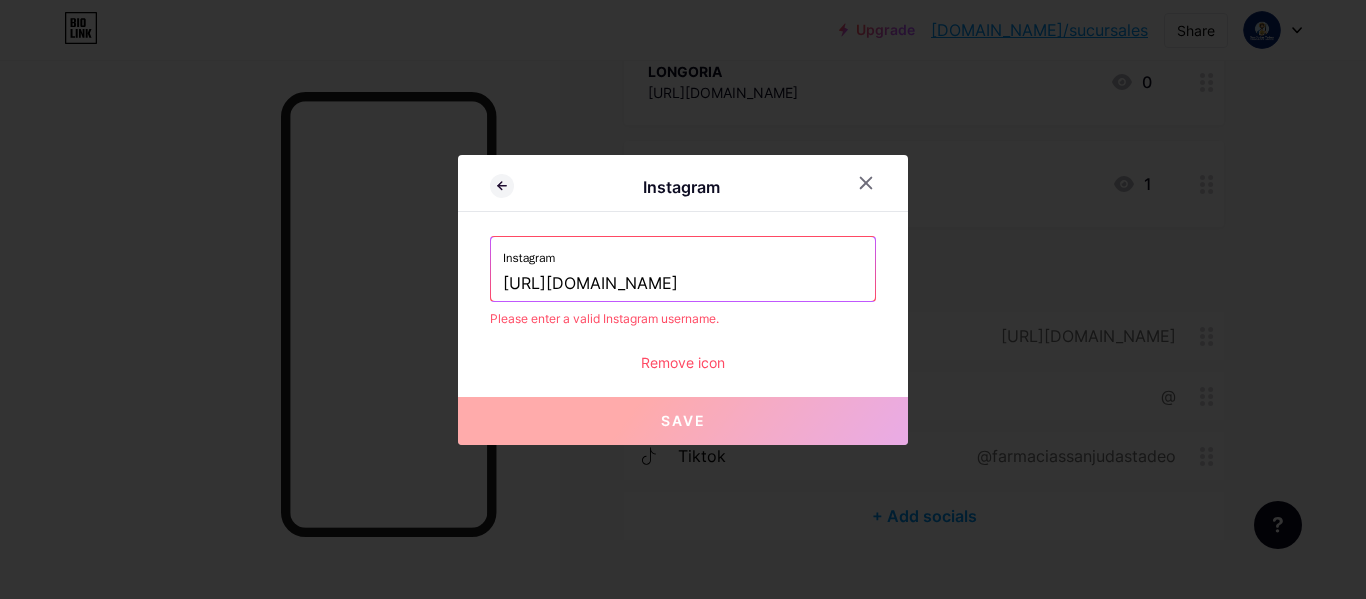 scroll, scrollTop: 0, scrollLeft: 229, axis: horizontal 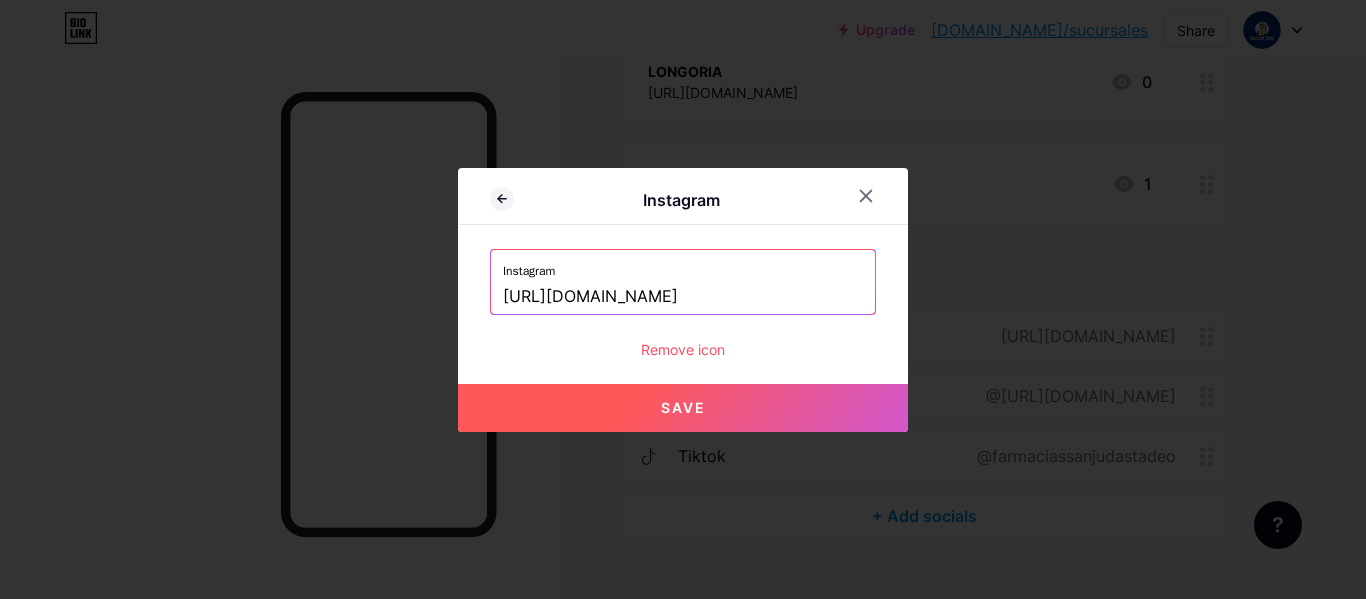 click on "Save" at bounding box center [683, 408] 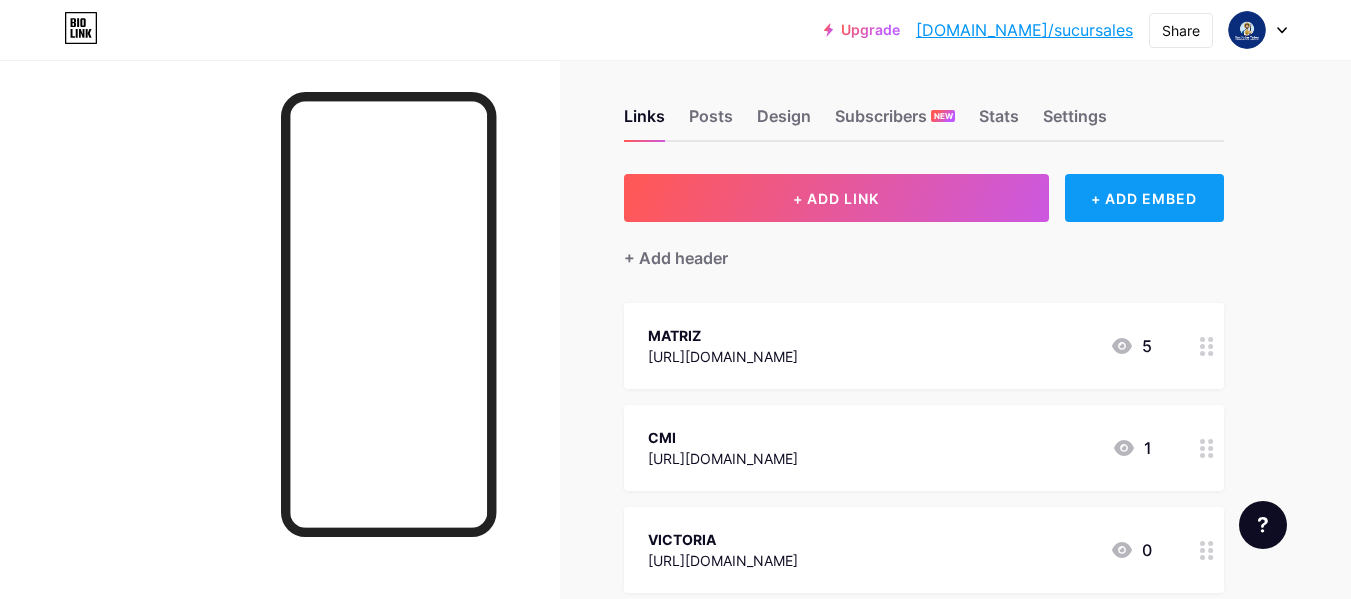 scroll, scrollTop: 0, scrollLeft: 0, axis: both 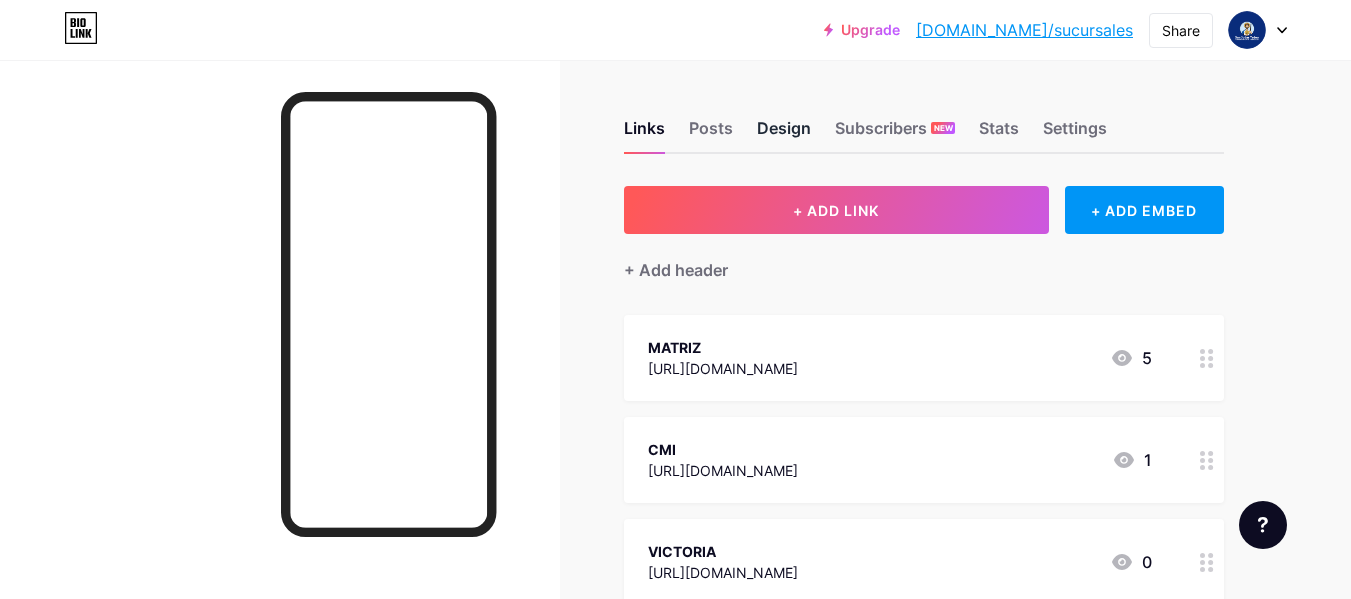 click on "Design" at bounding box center (784, 134) 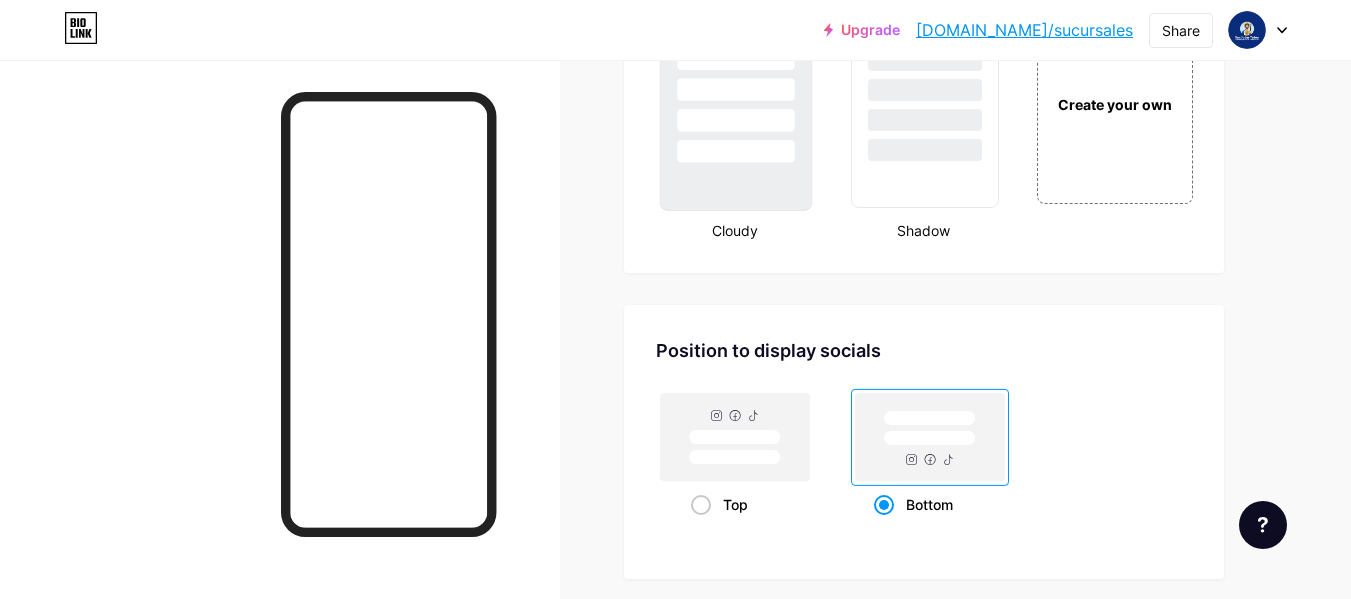scroll, scrollTop: 2438, scrollLeft: 0, axis: vertical 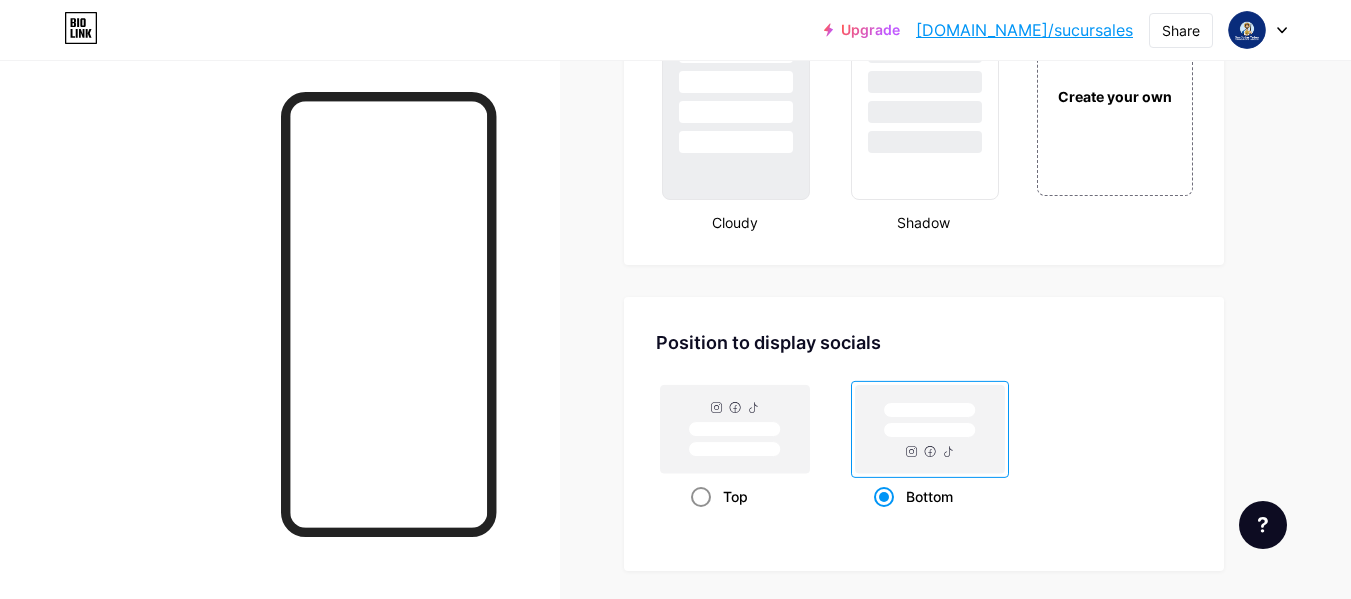 click 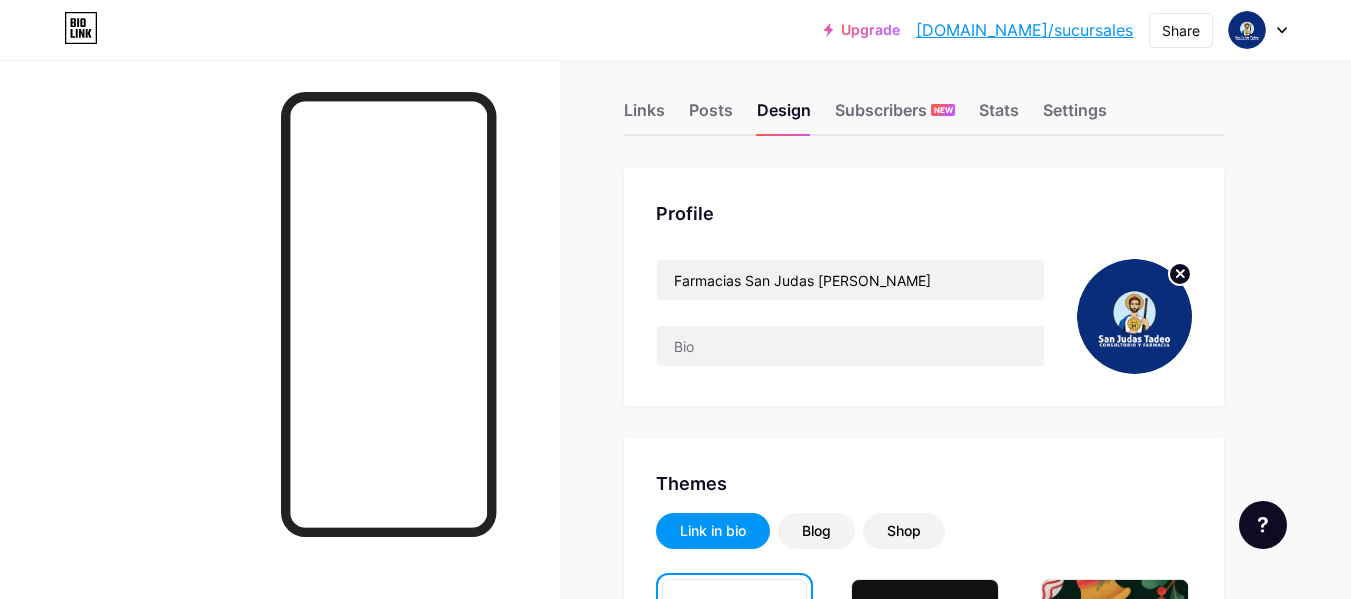 scroll, scrollTop: 0, scrollLeft: 0, axis: both 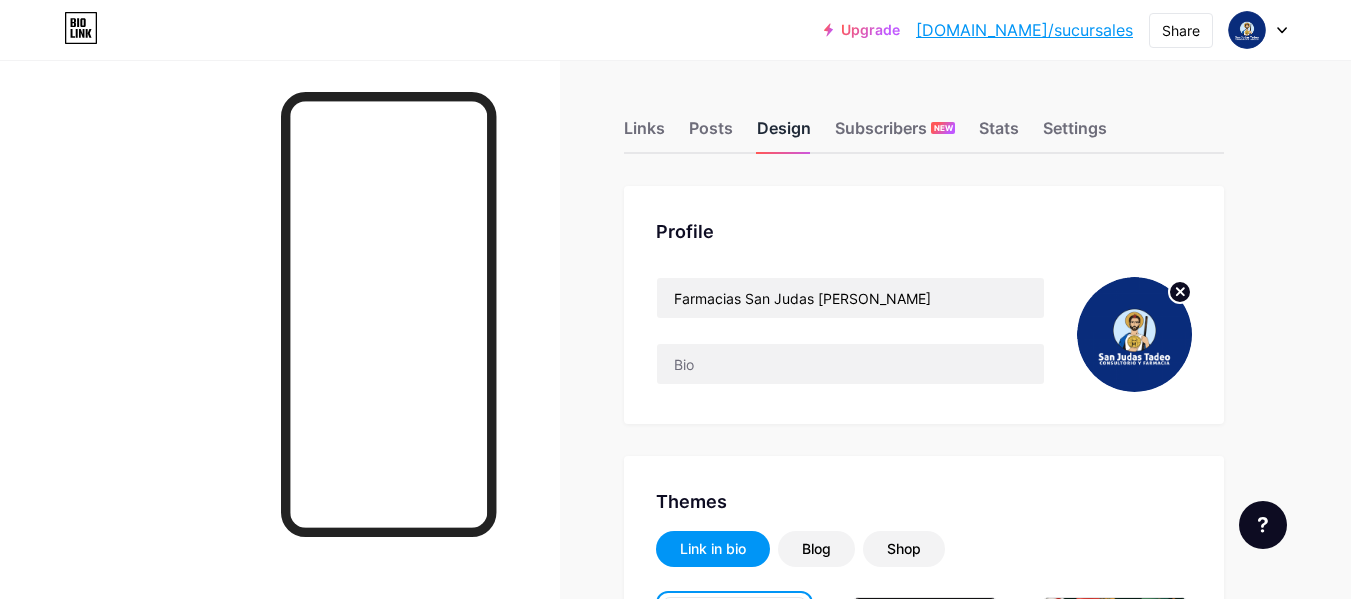 click on "Design" at bounding box center (784, 134) 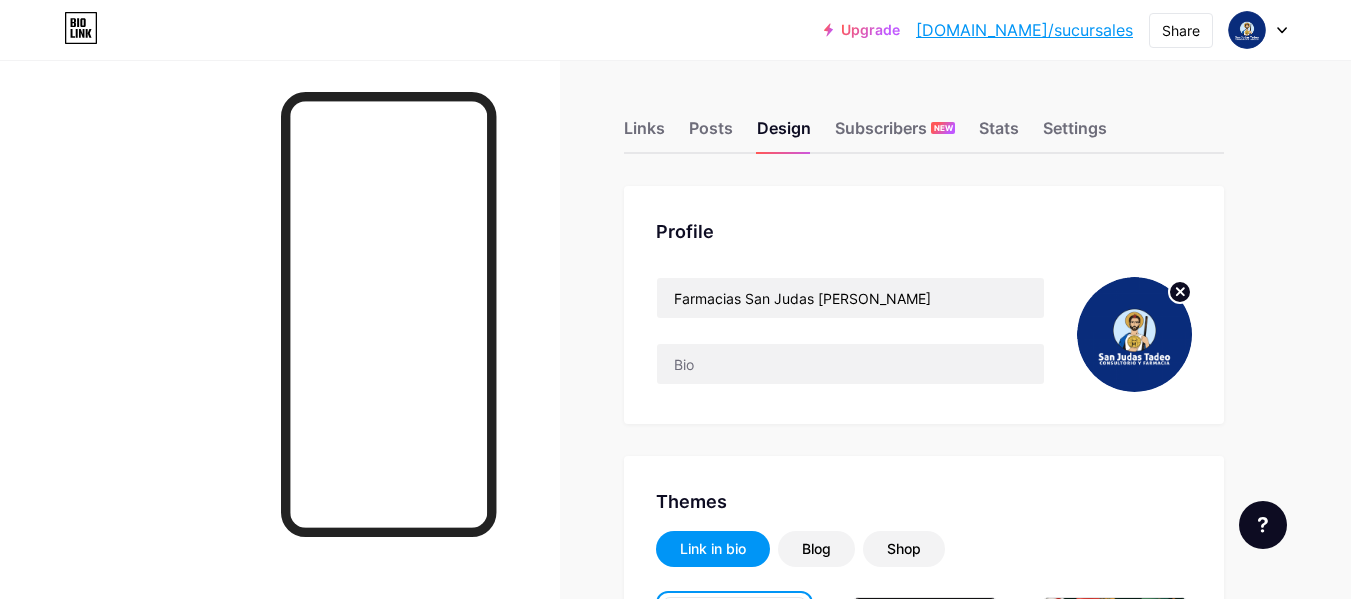 click on "Links
Posts
Design
Subscribers
NEW
Stats
Settings" at bounding box center (924, 119) 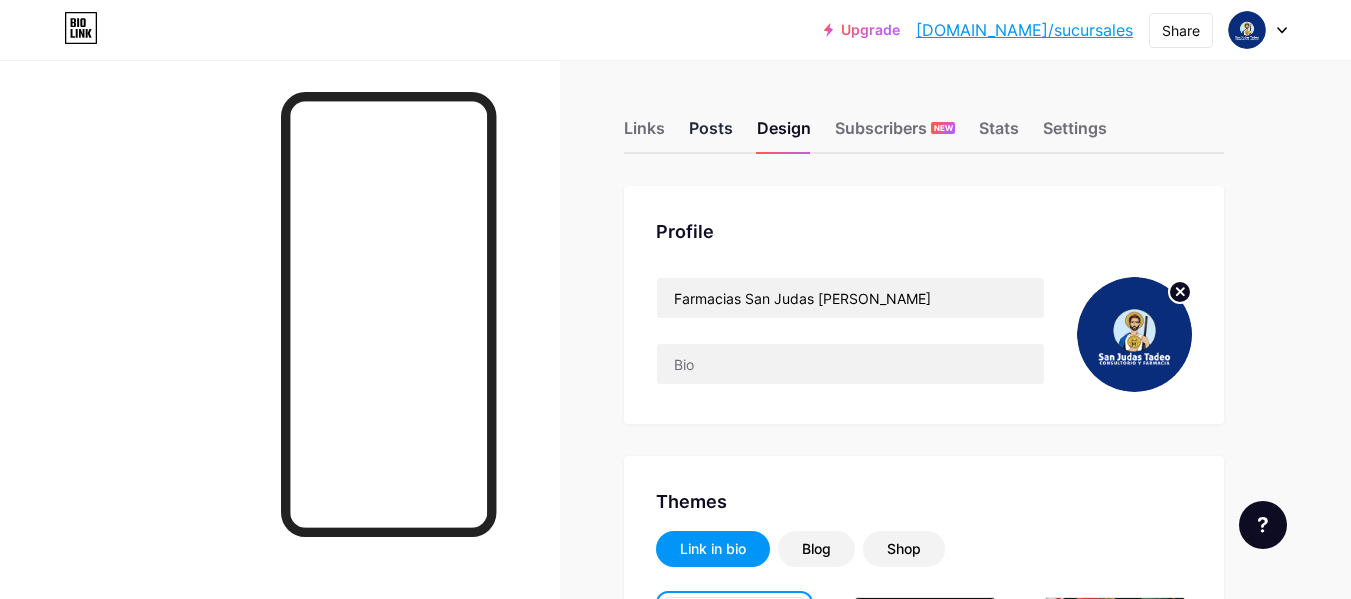 click on "Posts" at bounding box center [711, 134] 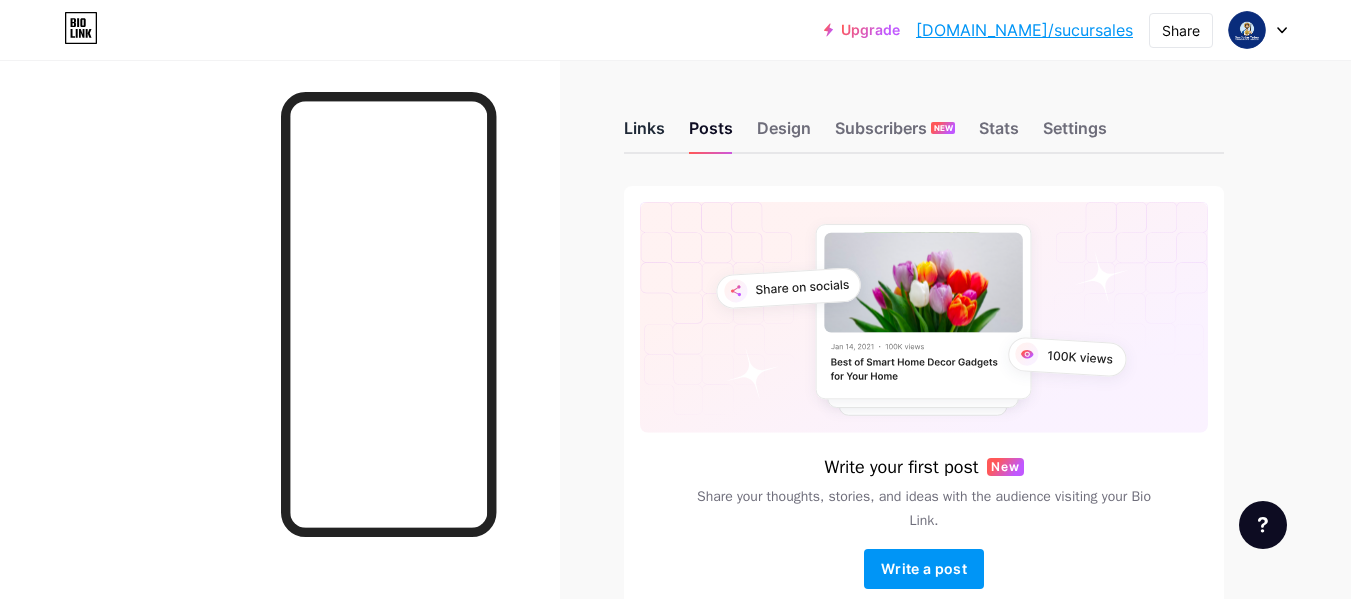 click on "Links" at bounding box center (644, 134) 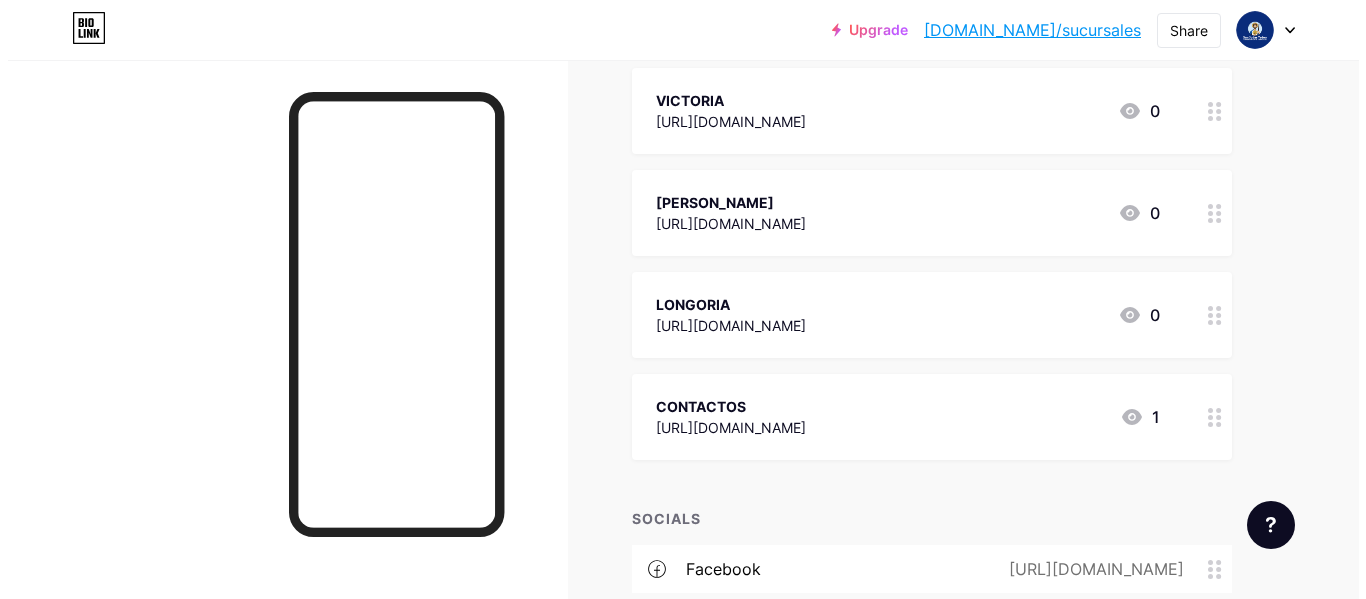 scroll, scrollTop: 452, scrollLeft: 0, axis: vertical 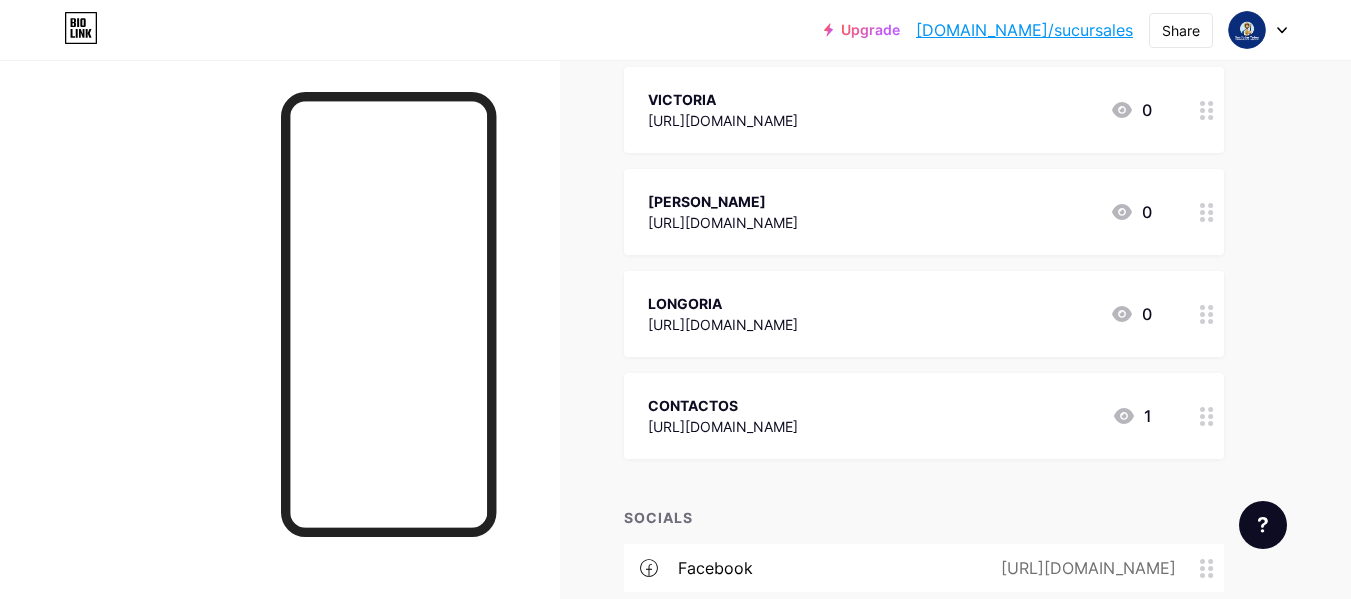 click on "CONTACTOS" at bounding box center [723, 405] 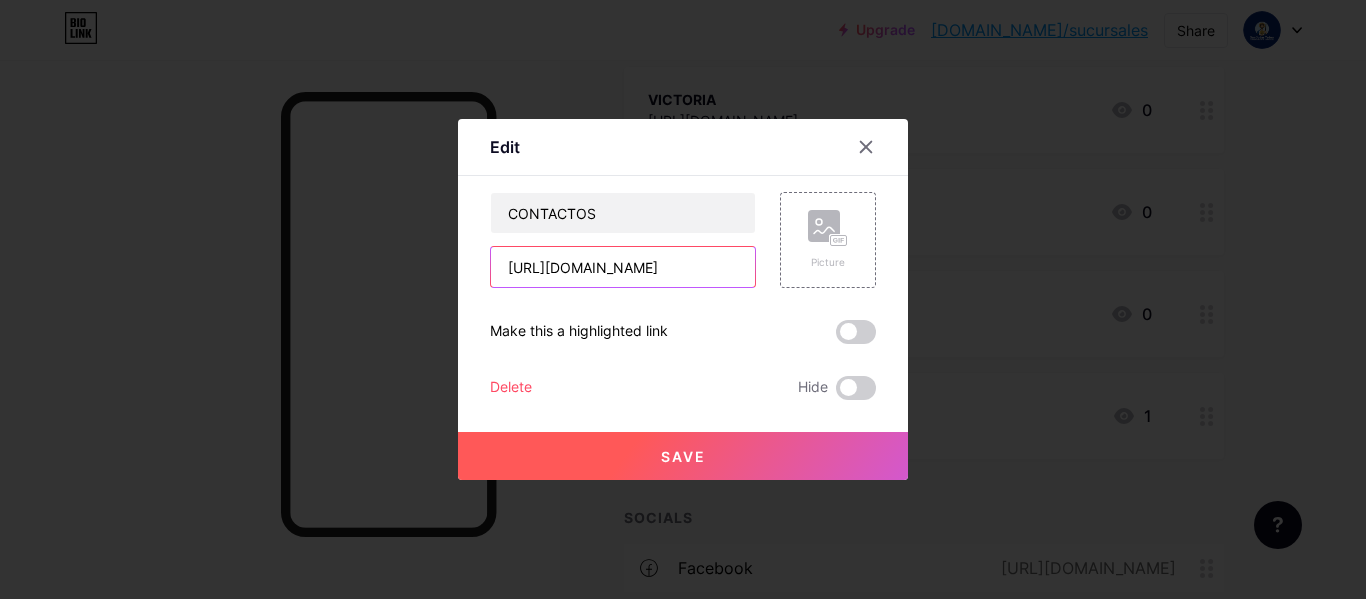 click on "[URL][DOMAIN_NAME]" at bounding box center (623, 267) 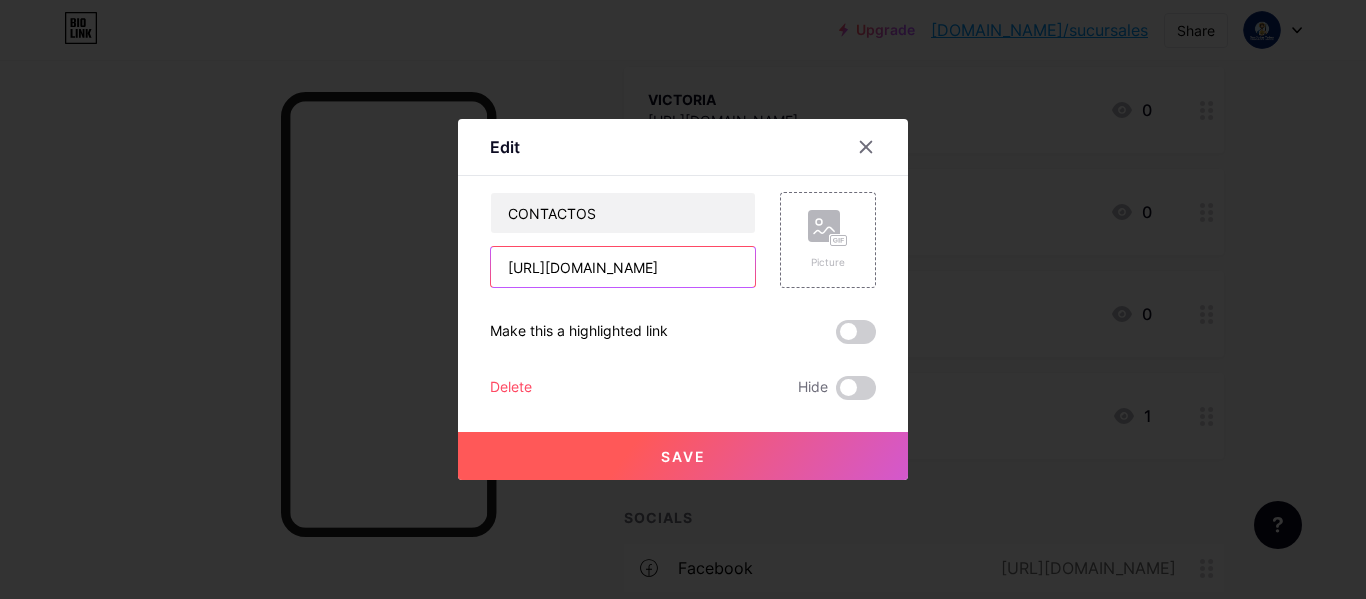 paste on "[DOMAIN_NAME][URL]" 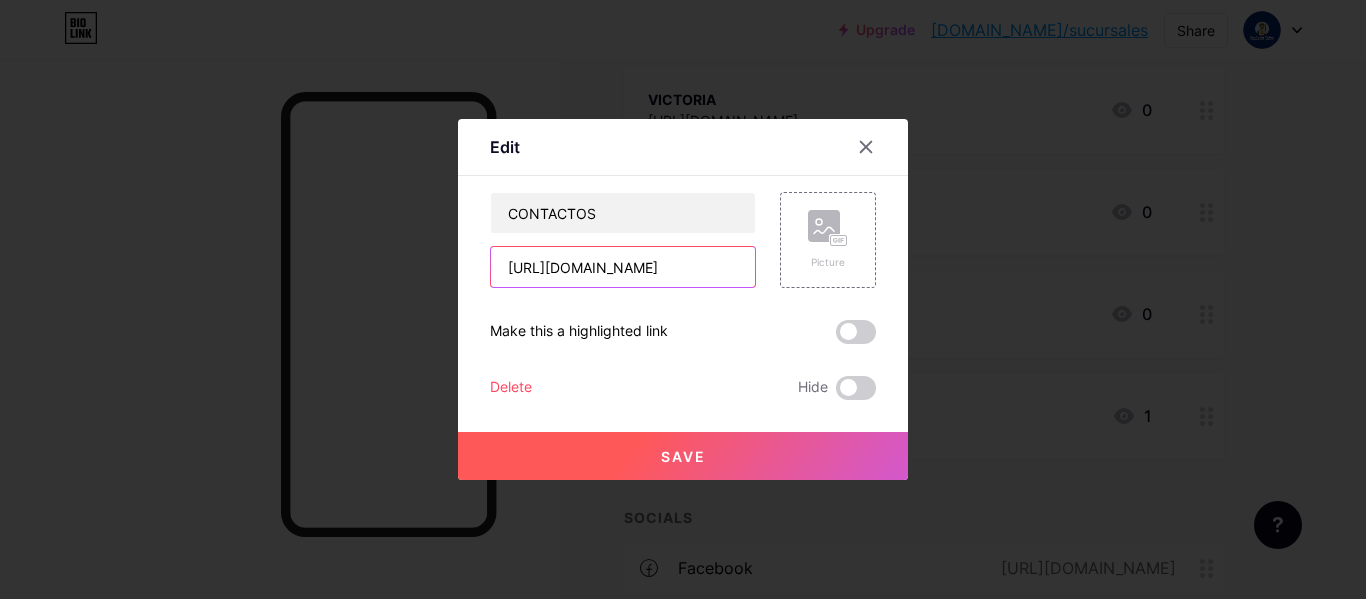 scroll, scrollTop: 0, scrollLeft: 38, axis: horizontal 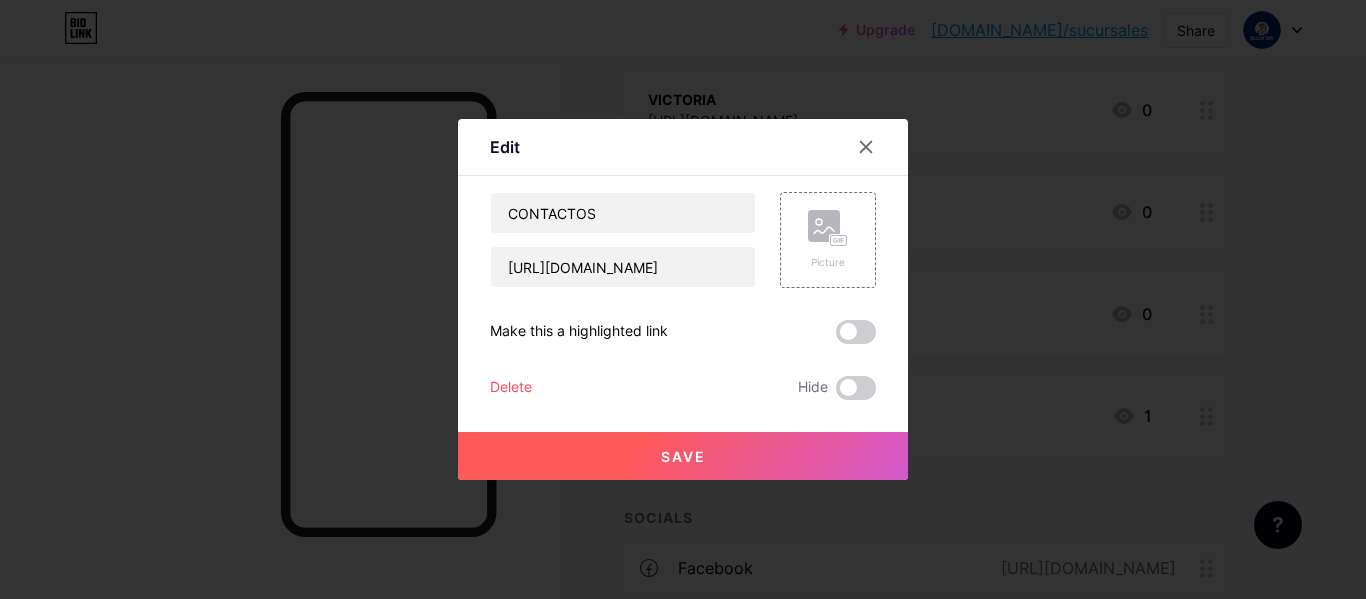 click on "Save" at bounding box center (683, 456) 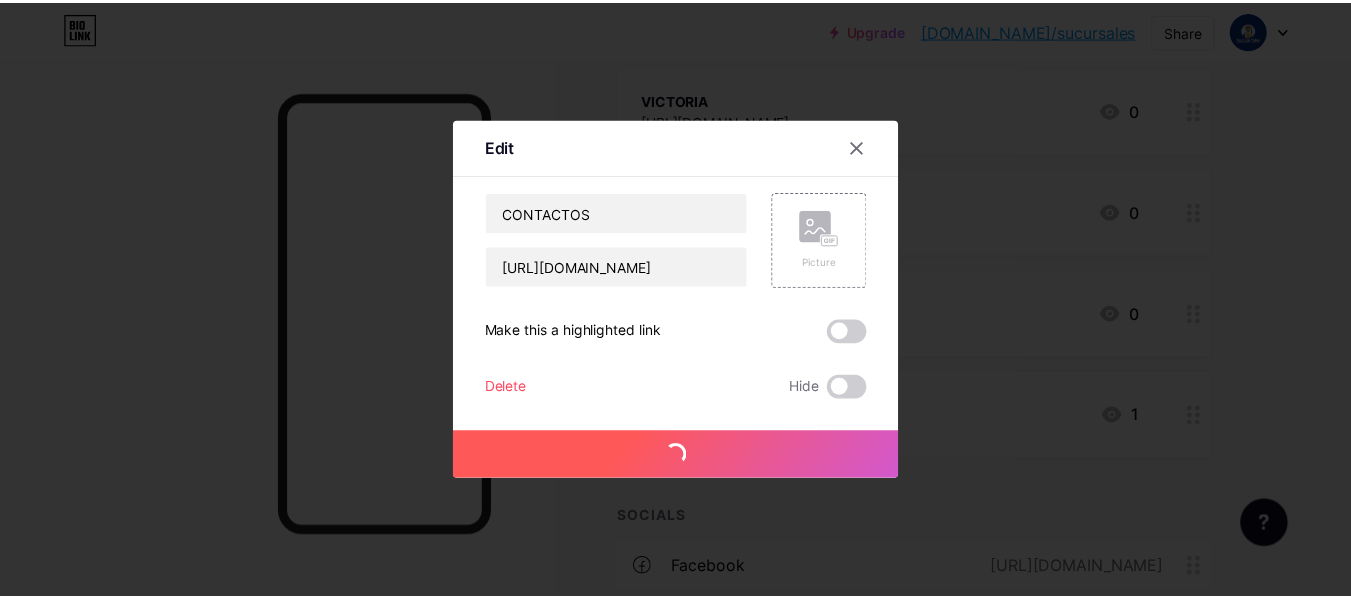 scroll, scrollTop: 0, scrollLeft: 0, axis: both 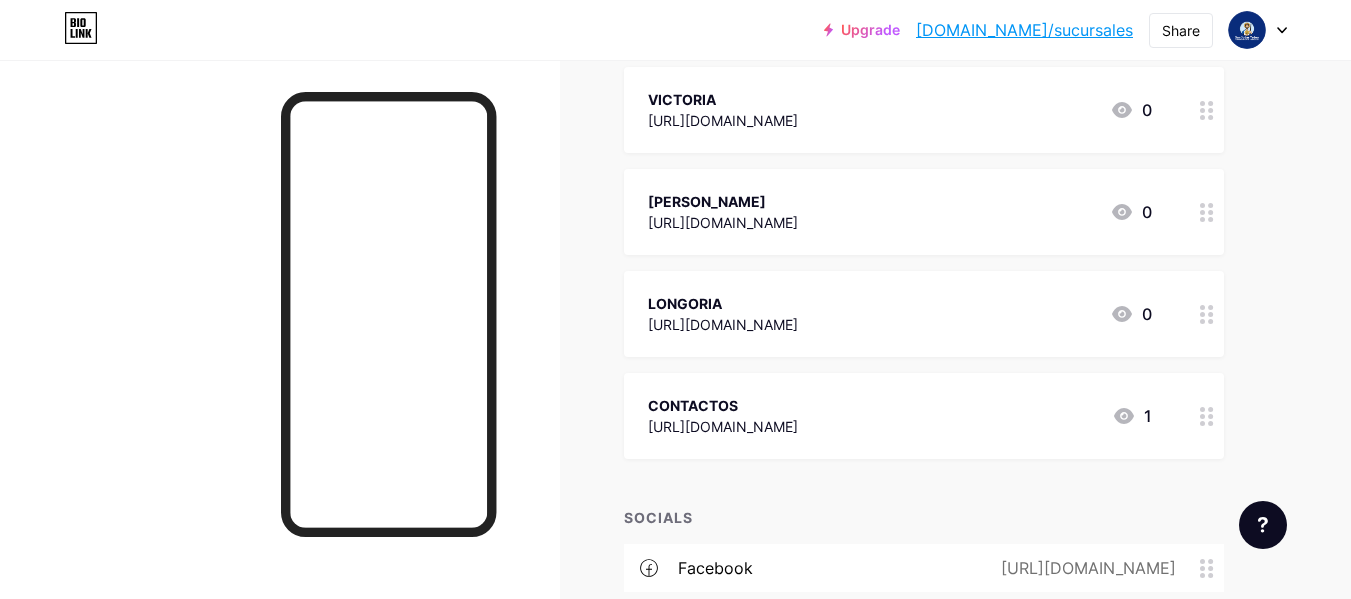 click on "[DOMAIN_NAME]/sucursales" at bounding box center [1024, 30] 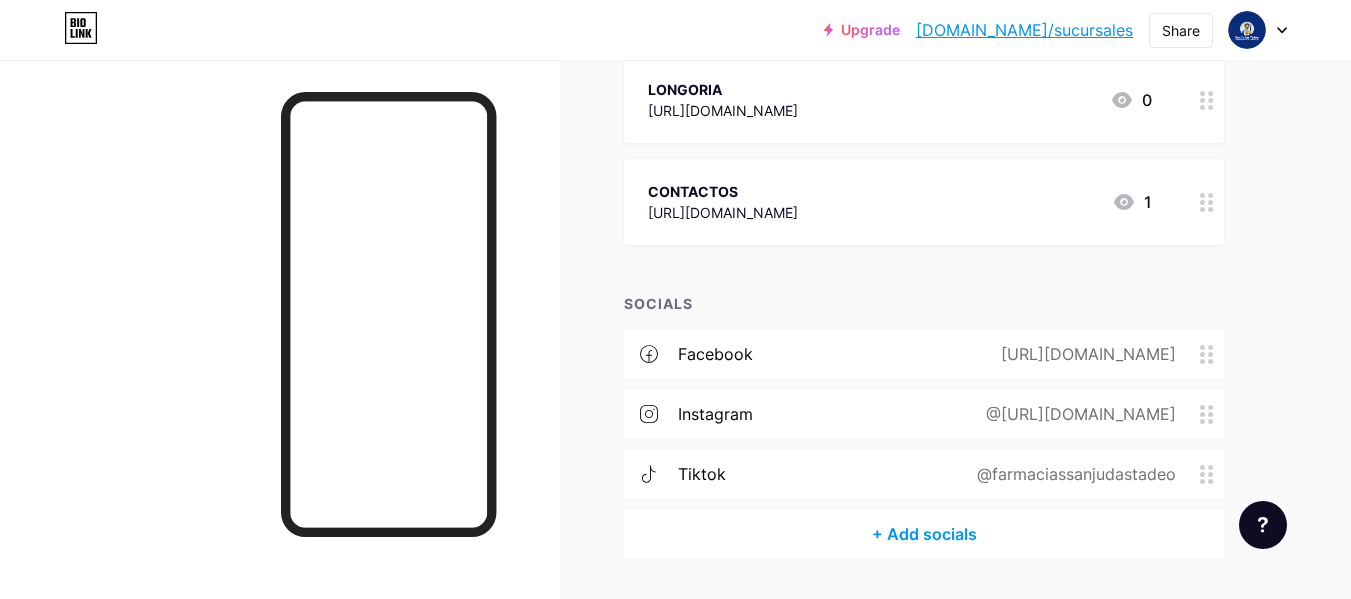 scroll, scrollTop: 724, scrollLeft: 0, axis: vertical 